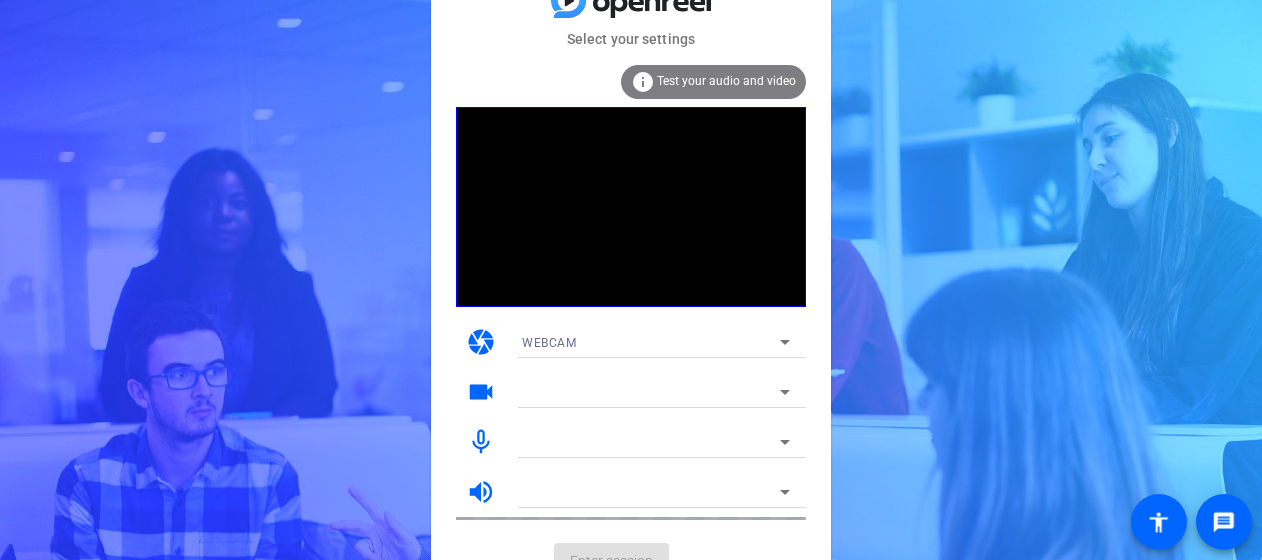 scroll, scrollTop: 27, scrollLeft: 0, axis: vertical 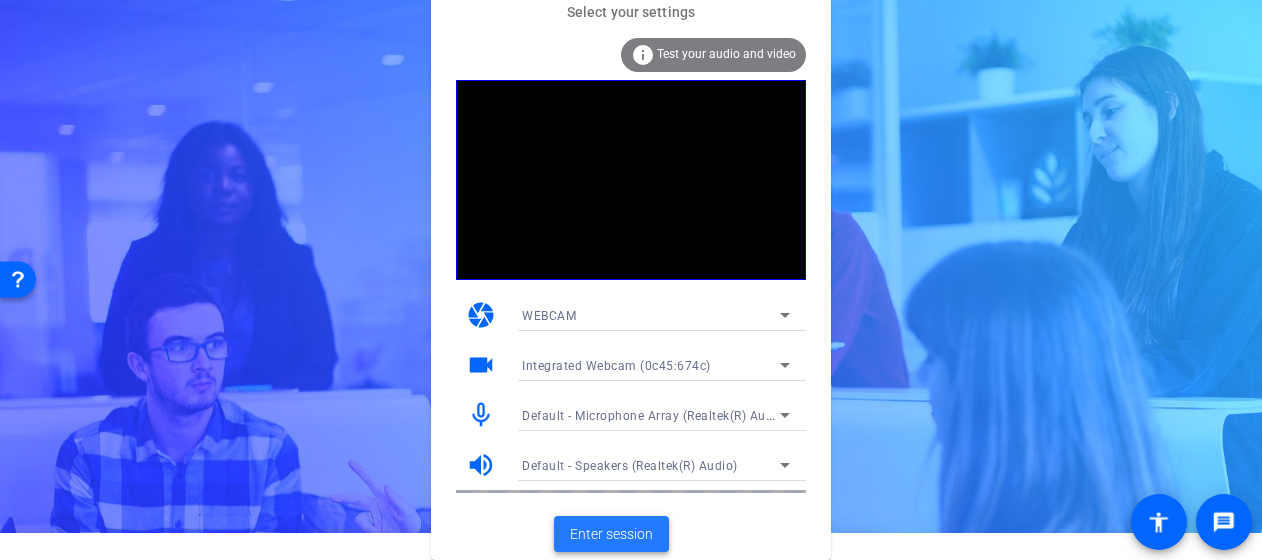 click on "Enter session" 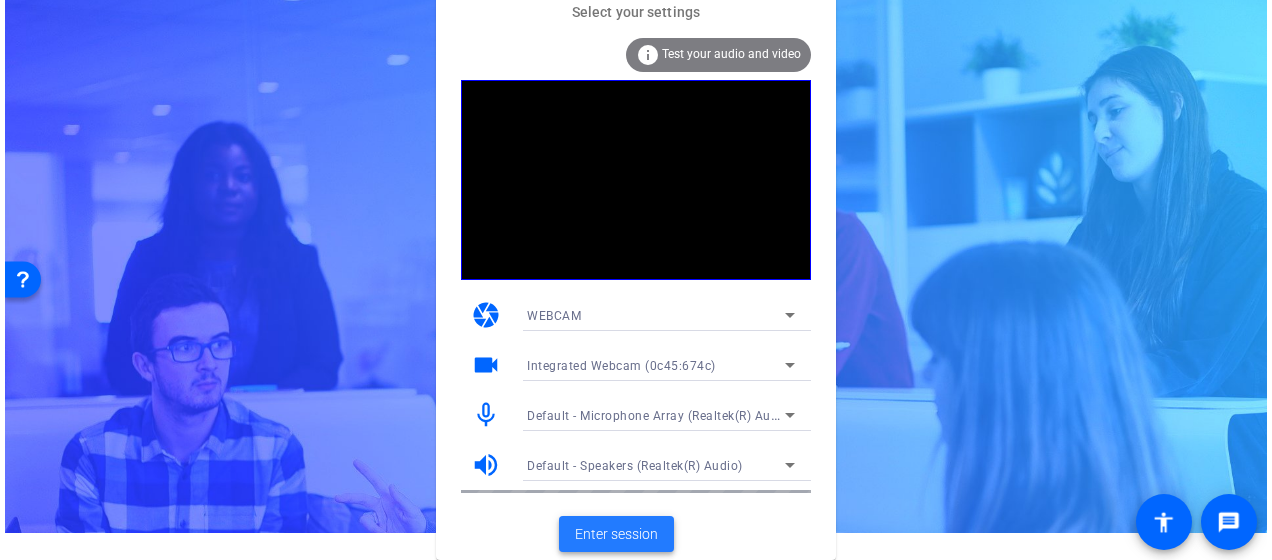 scroll, scrollTop: 0, scrollLeft: 0, axis: both 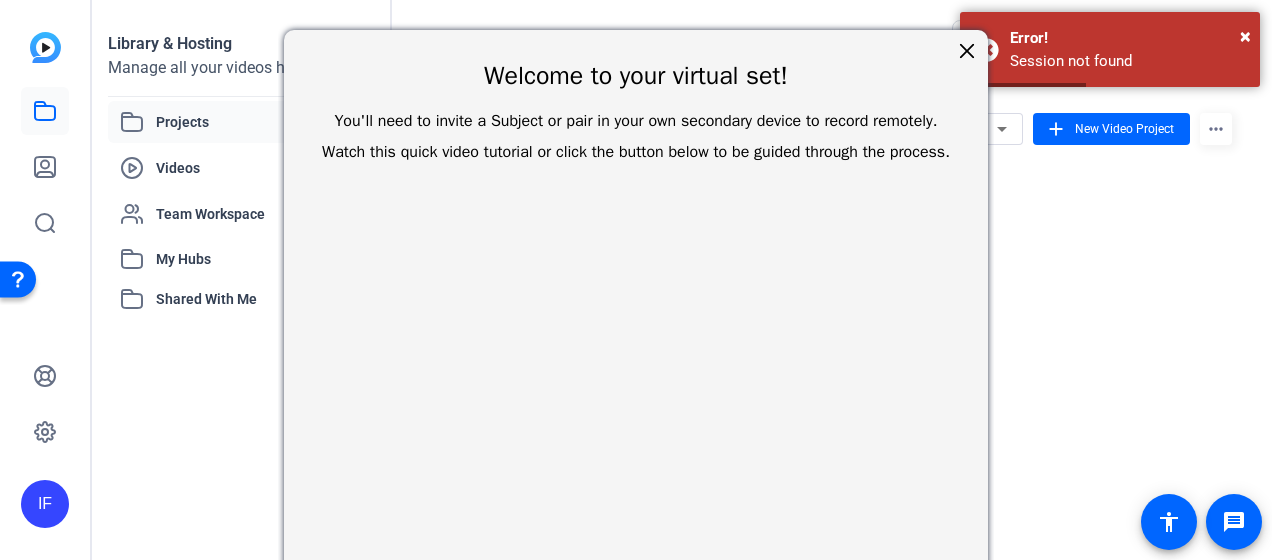 click at bounding box center (967, 51) 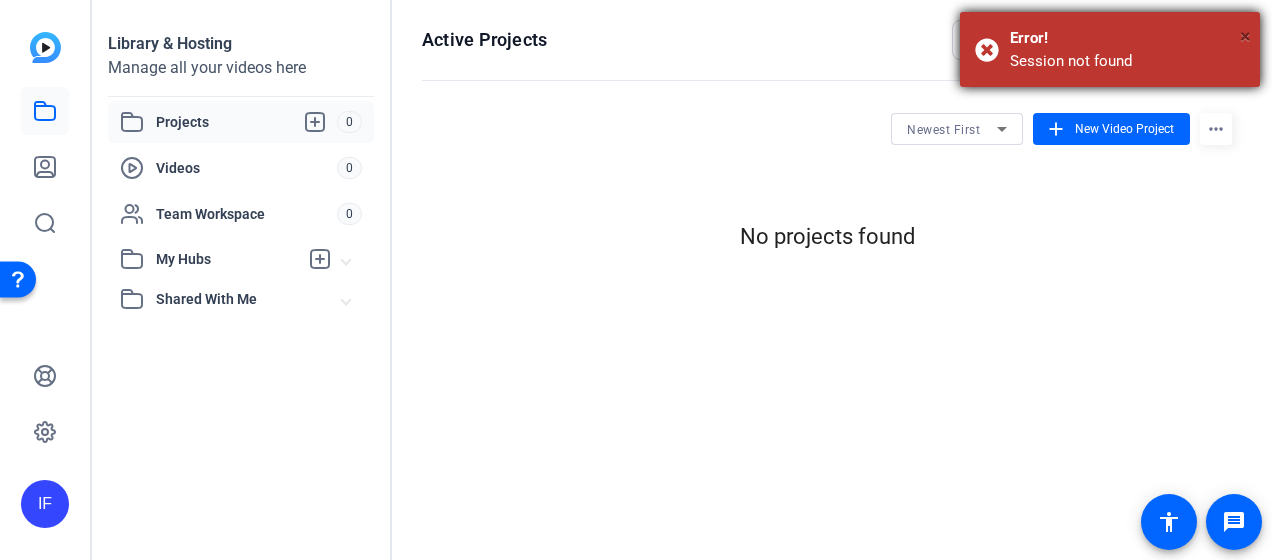 click on "×" at bounding box center [1245, 36] 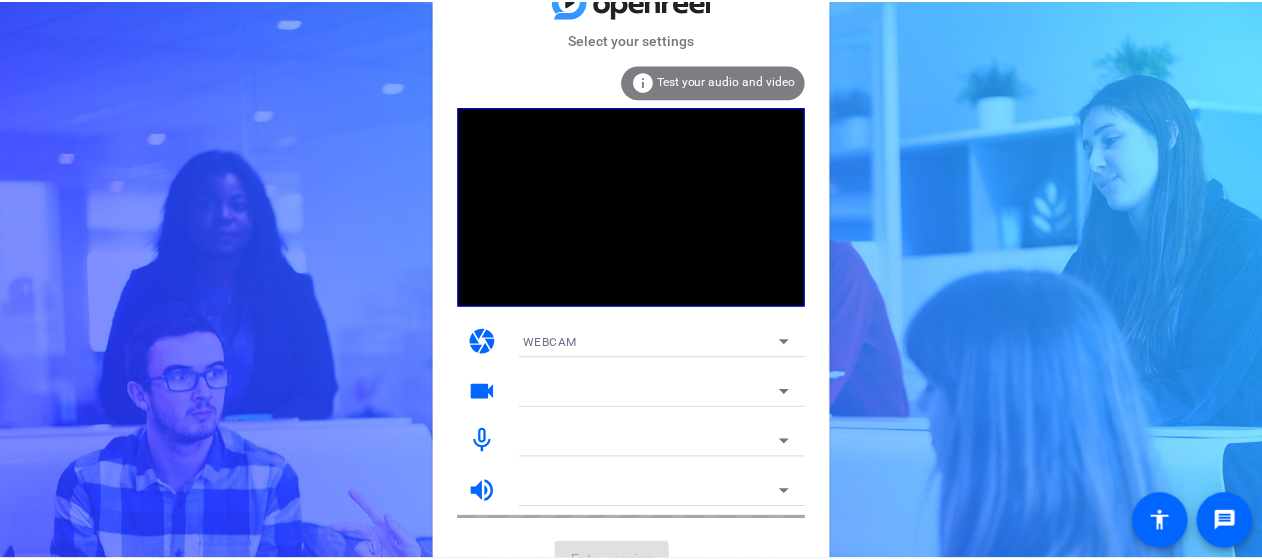 scroll, scrollTop: 0, scrollLeft: 0, axis: both 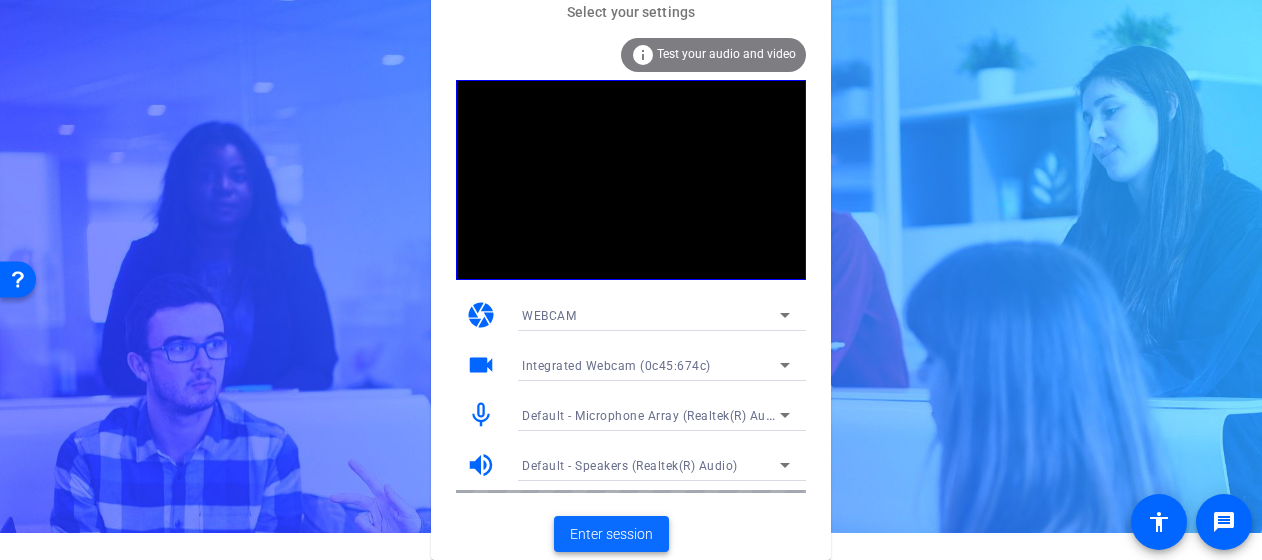 click on "Enter session" 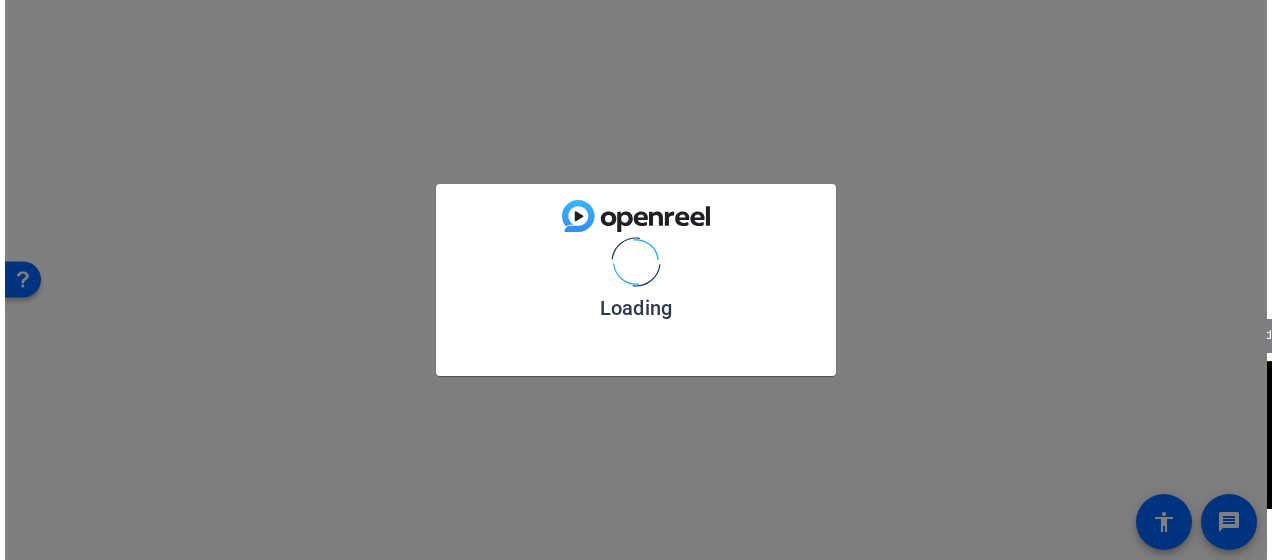 scroll, scrollTop: 0, scrollLeft: 0, axis: both 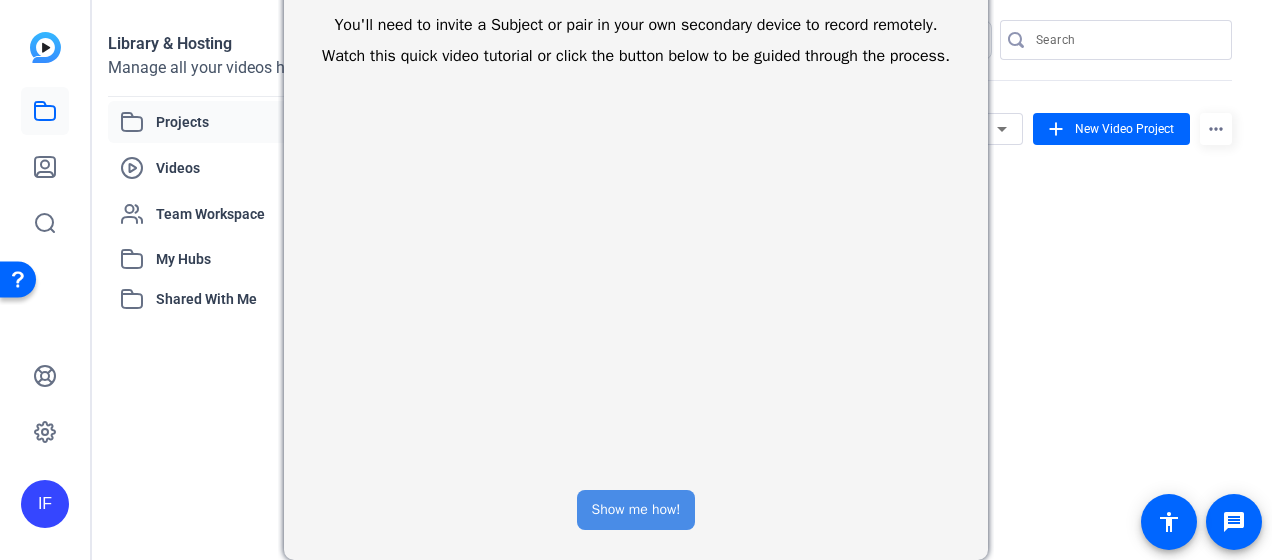 click on "Show me how!" at bounding box center (636, 510) 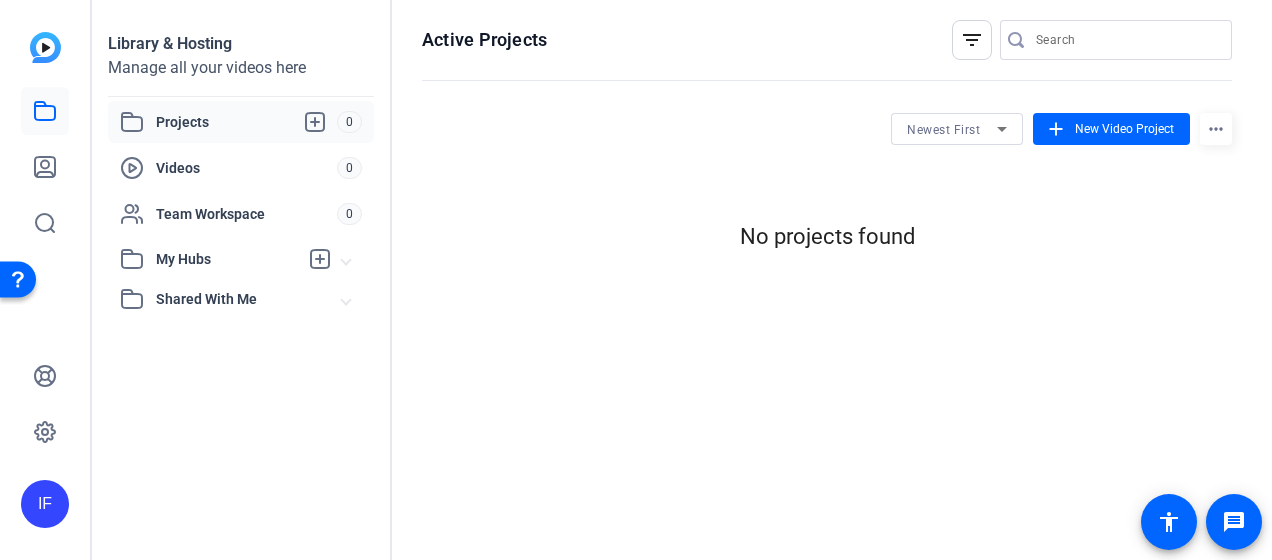 scroll, scrollTop: 78, scrollLeft: 0, axis: vertical 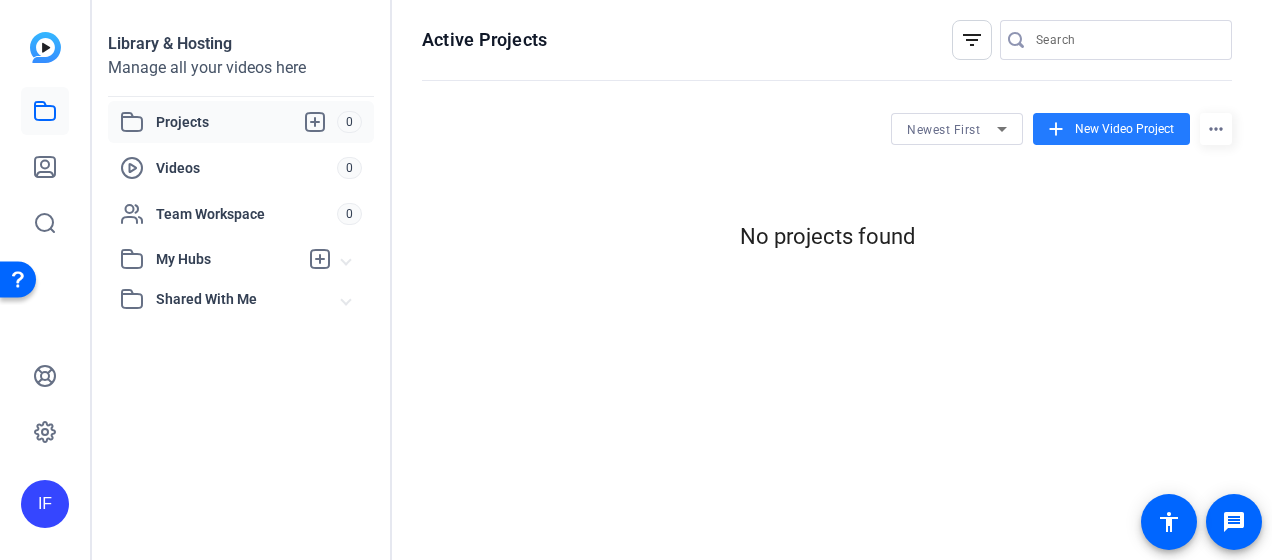 click on "New Video Project" 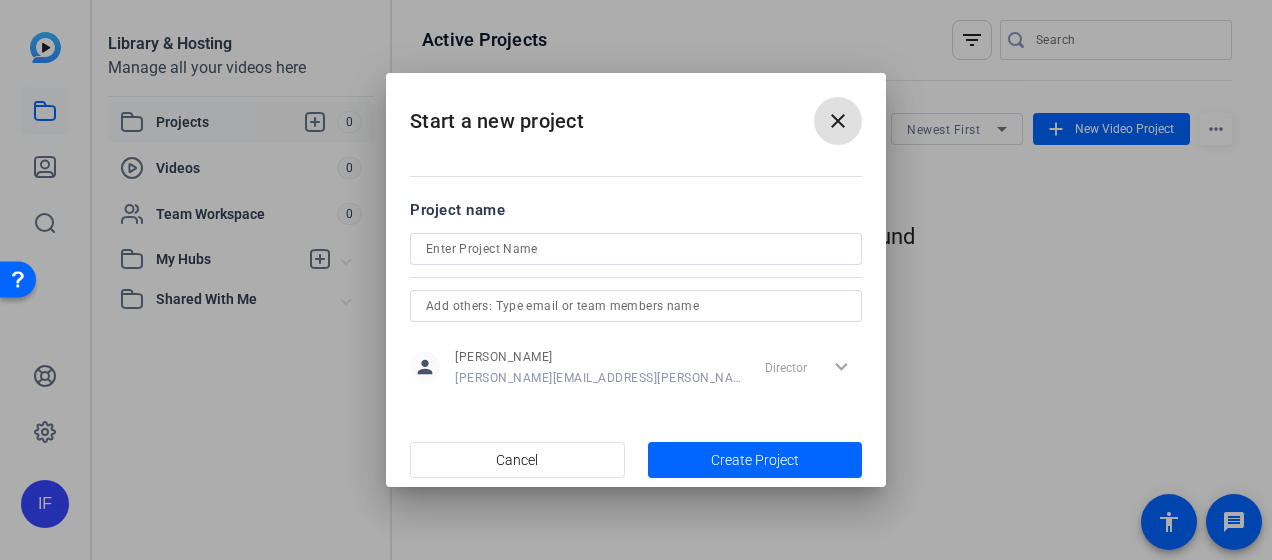 click on "close" at bounding box center (838, 121) 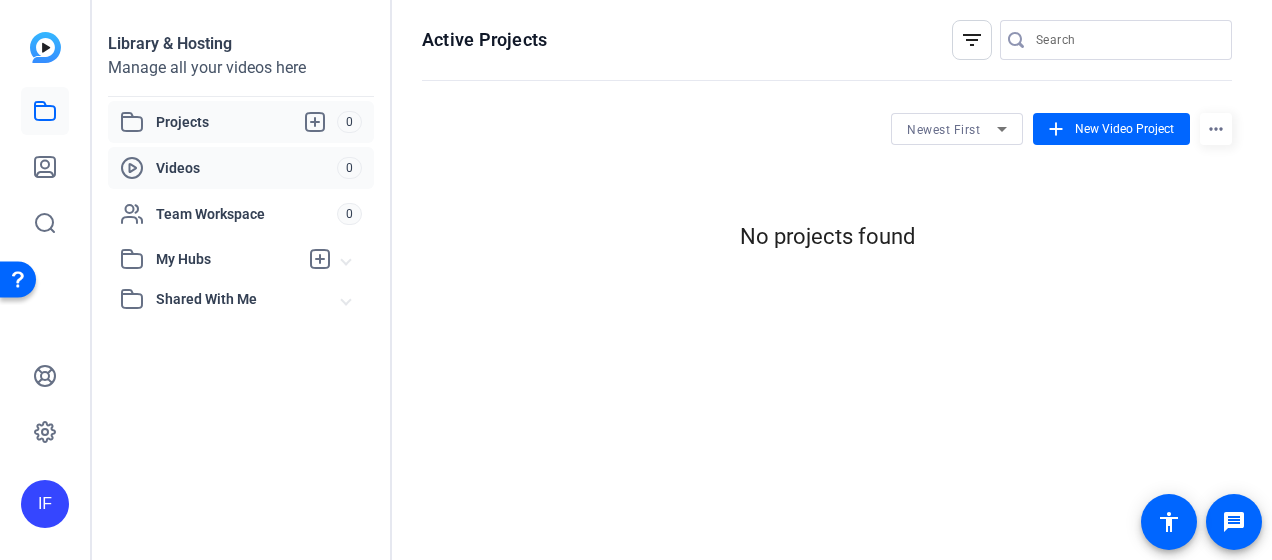 click on "Videos" 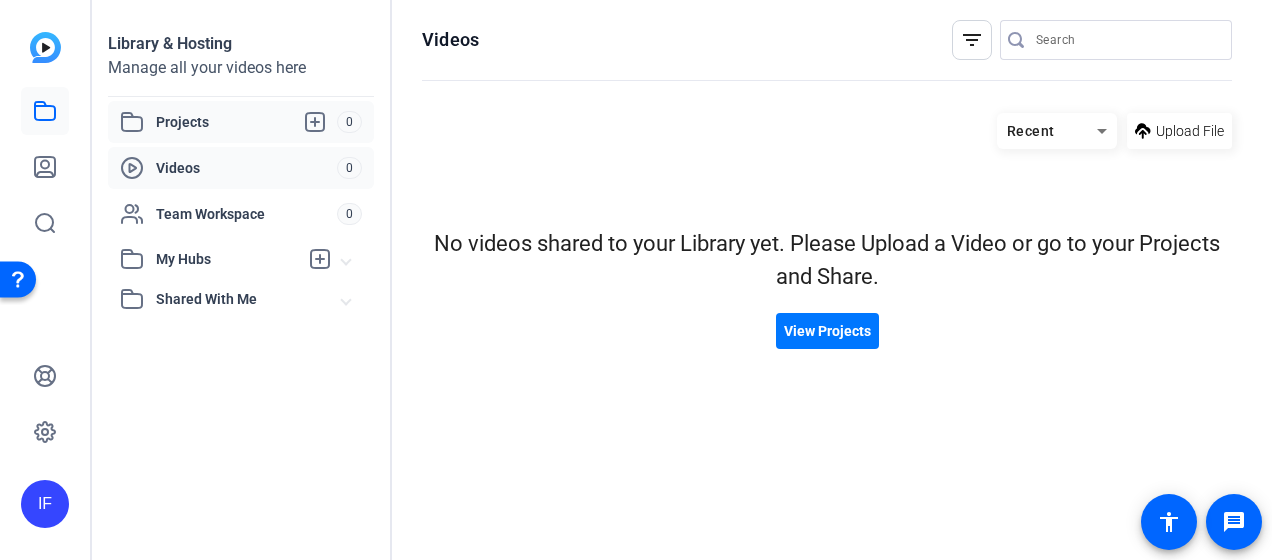 click on "Projects" 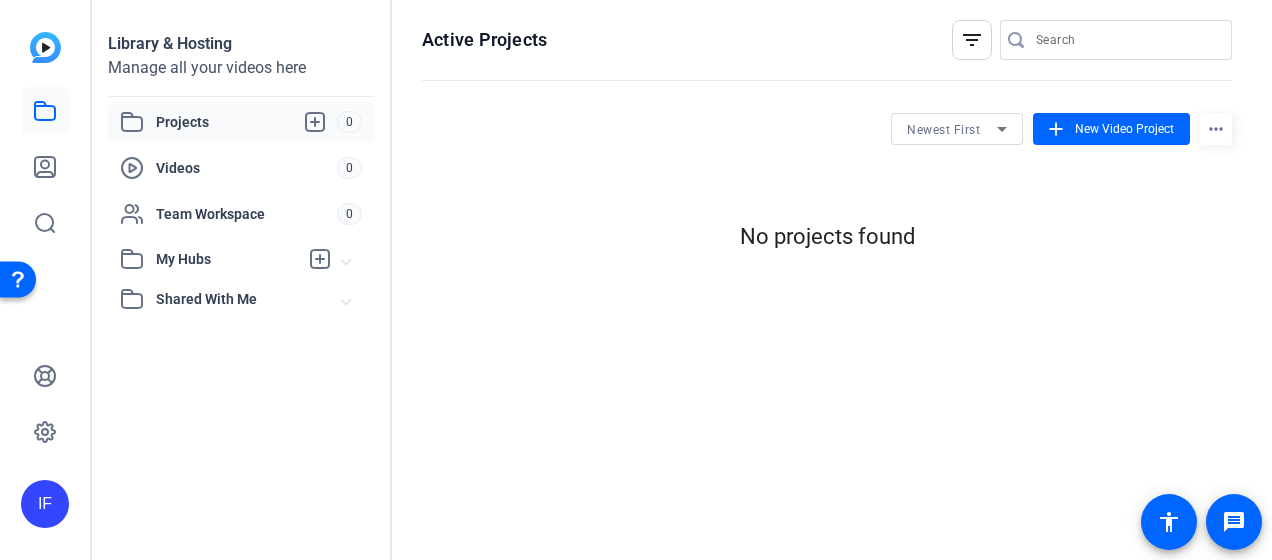 click 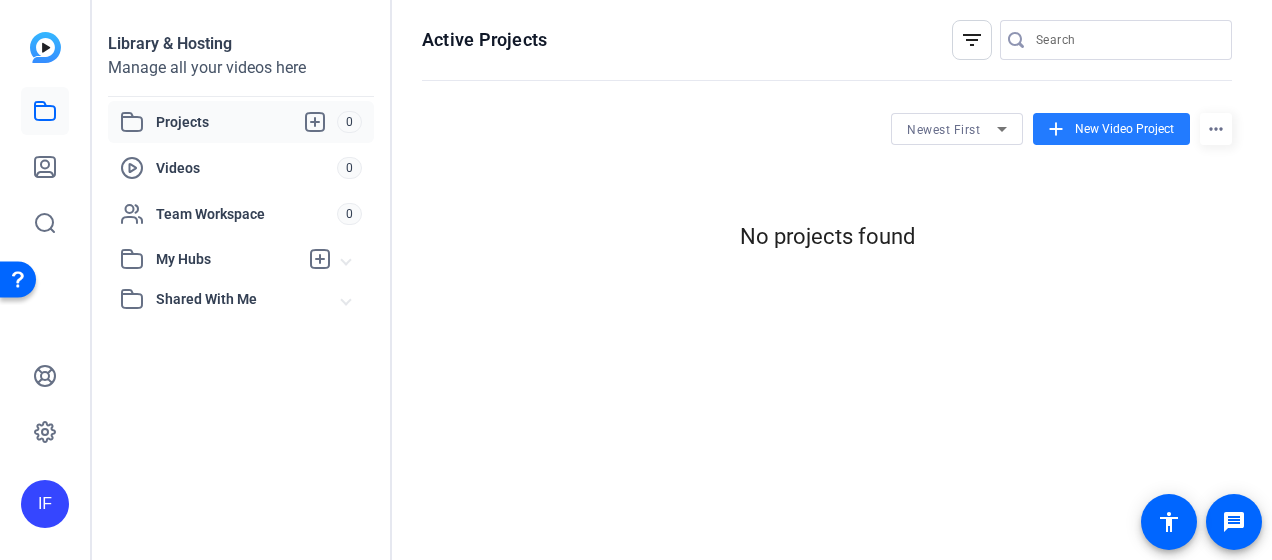 click on "New Video Project" 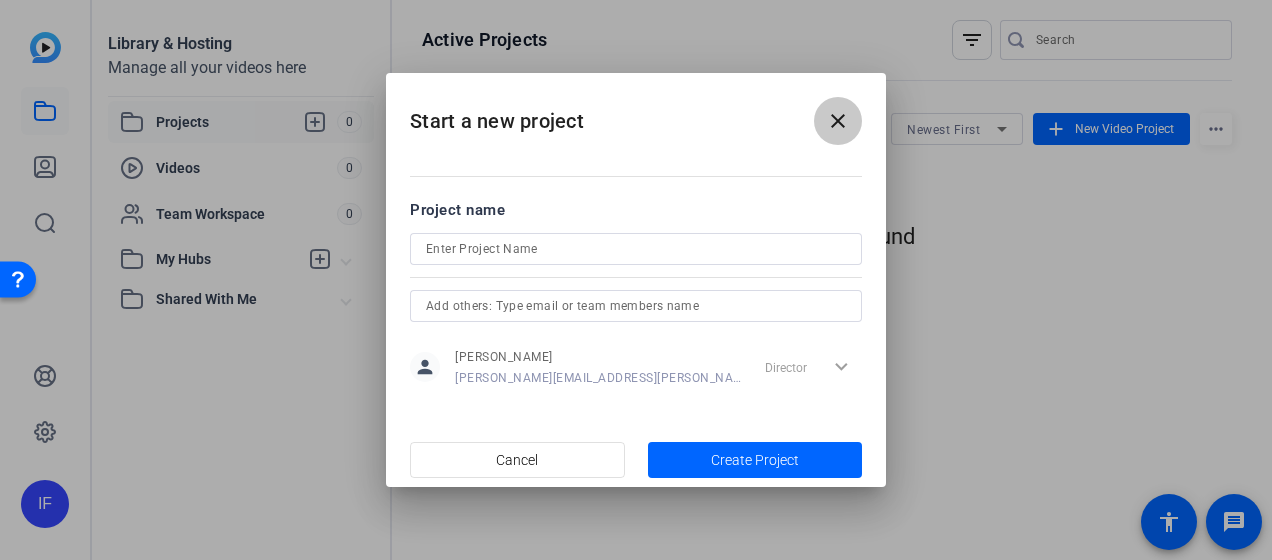 click on "close" at bounding box center [838, 121] 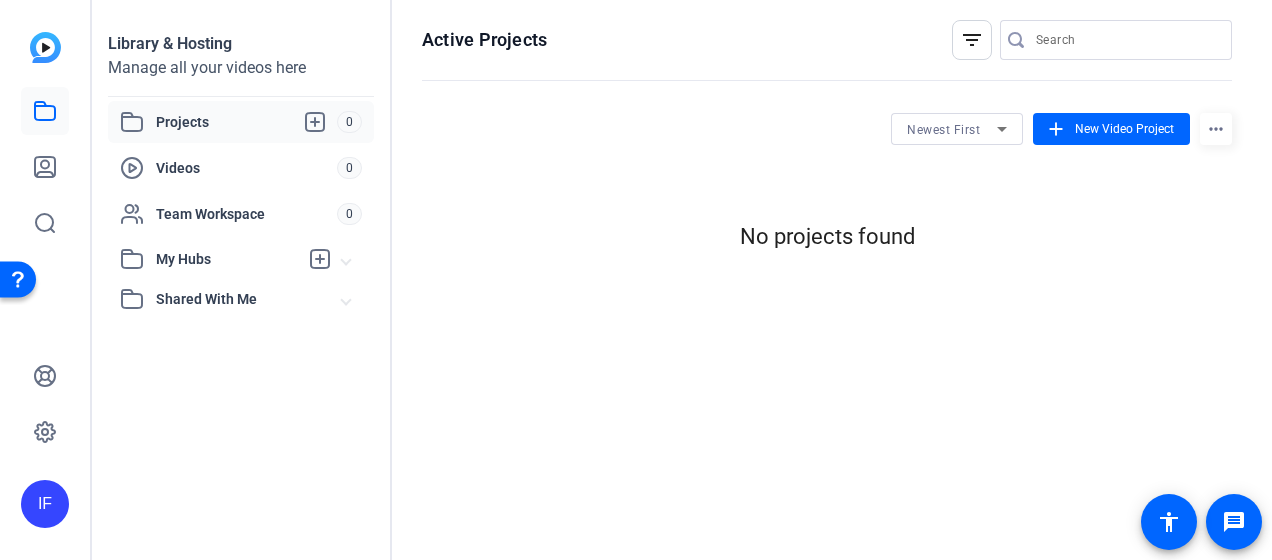 click on "Projects
0" 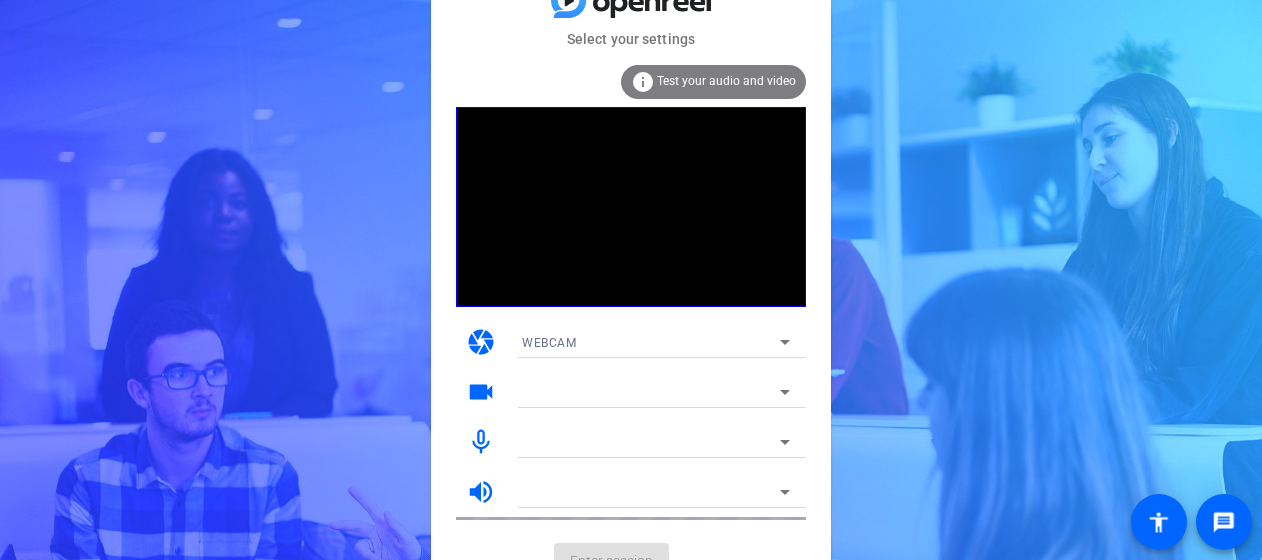 scroll, scrollTop: 0, scrollLeft: 0, axis: both 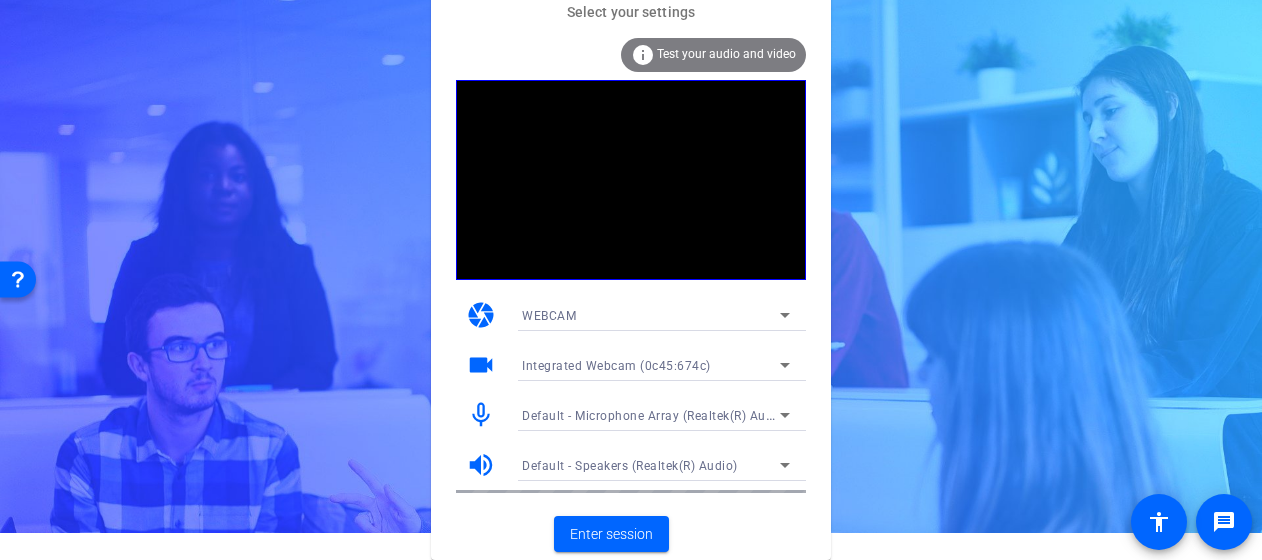 click 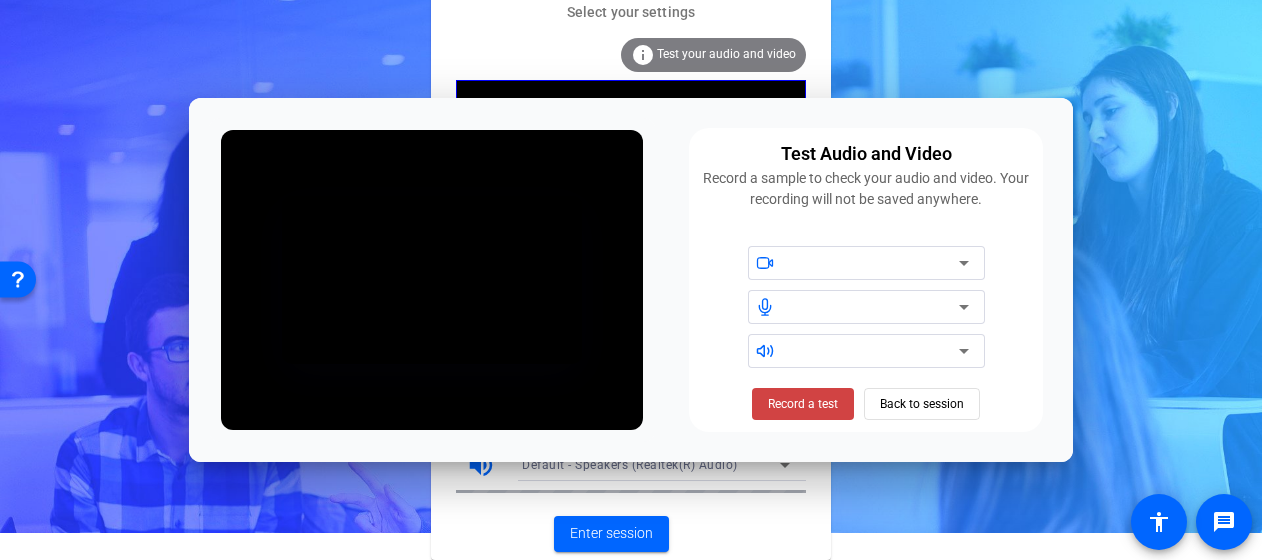scroll, scrollTop: 0, scrollLeft: 0, axis: both 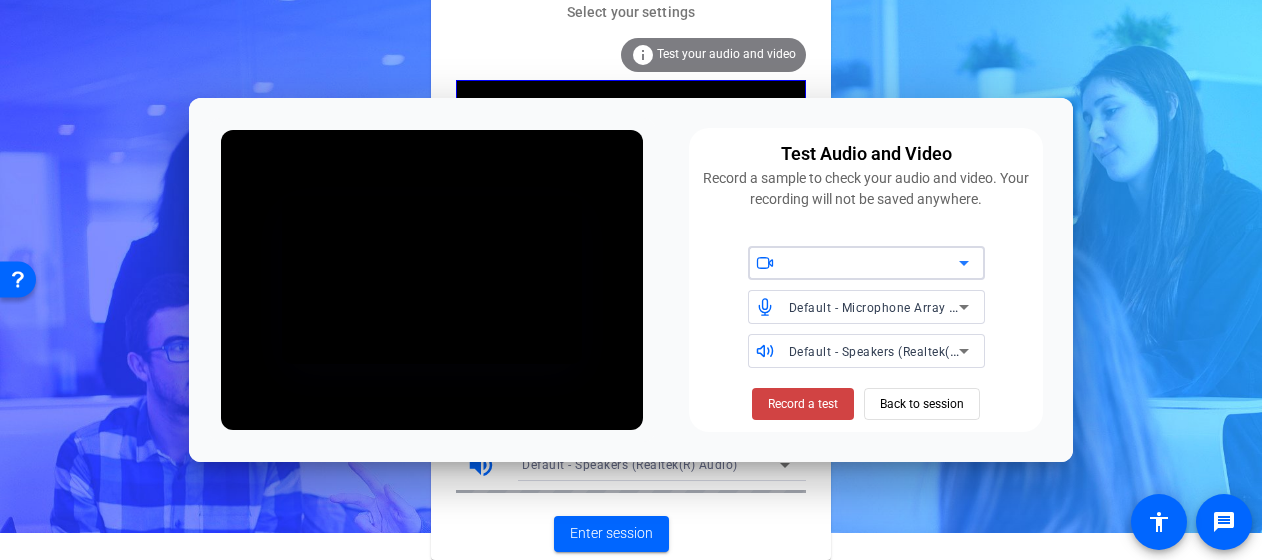 click on "info Test your audio and video camera WEBCAM videocam Integrated Webcam (0c45:674c) mic_none Default - Microphone Array (Realtek(R) Audio) volume_up Default - Speakers (Realtek(R) Audio)" 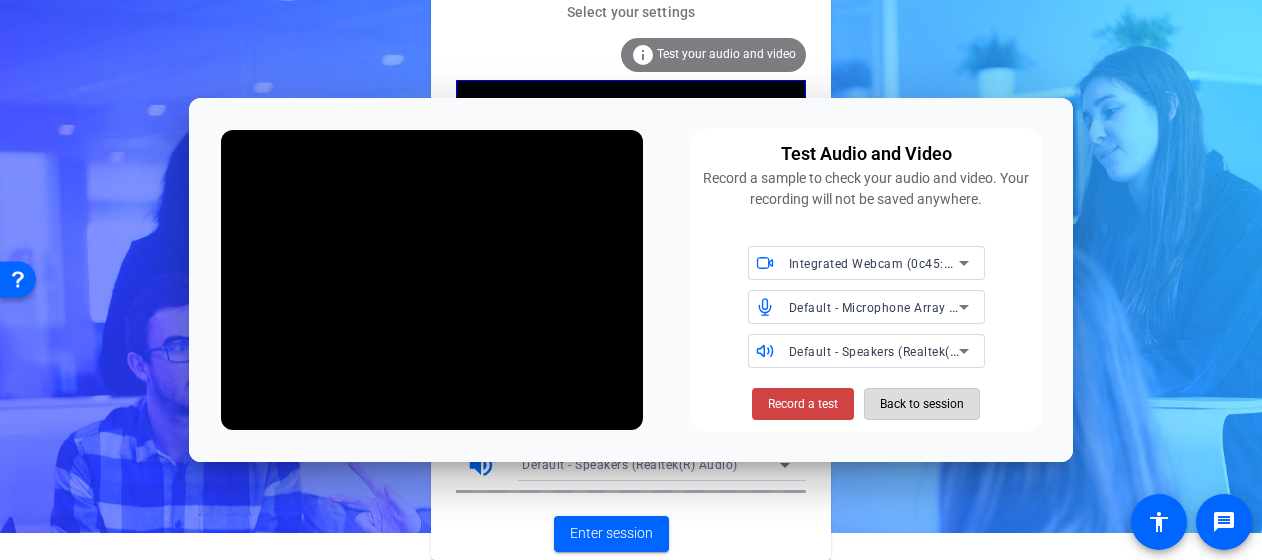 click on "Back to session" at bounding box center (922, 404) 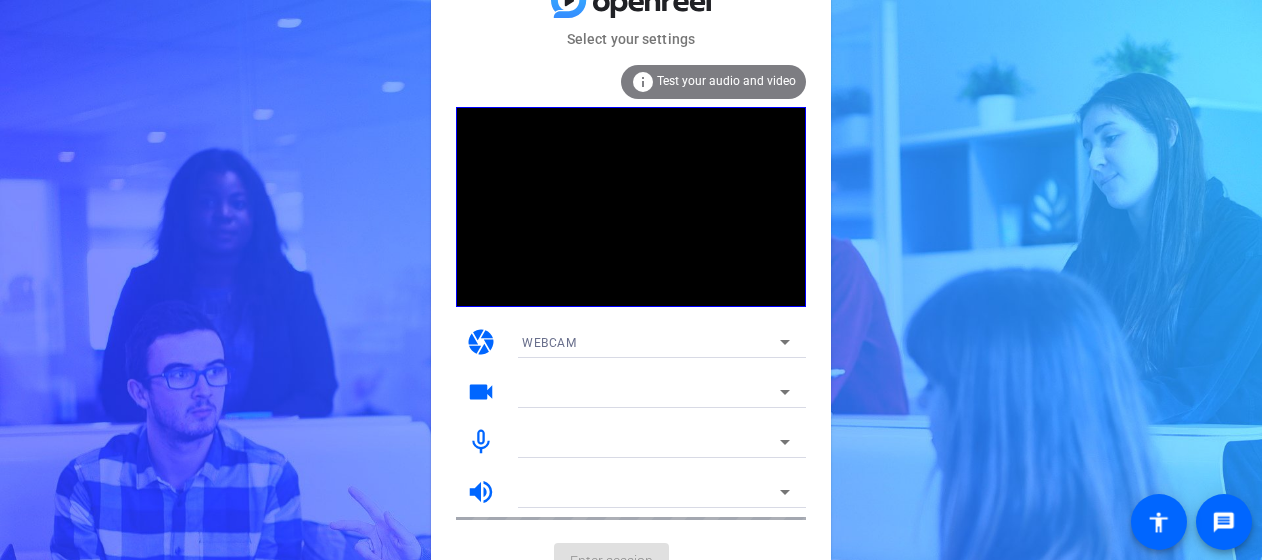 scroll, scrollTop: 0, scrollLeft: 0, axis: both 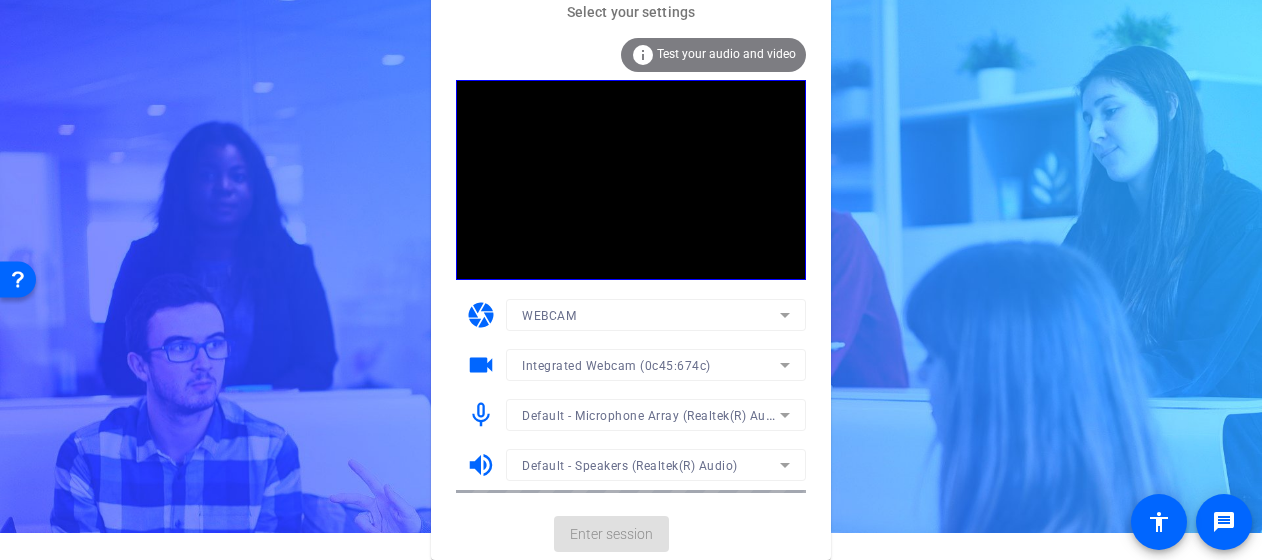 click on "WEBCAM" 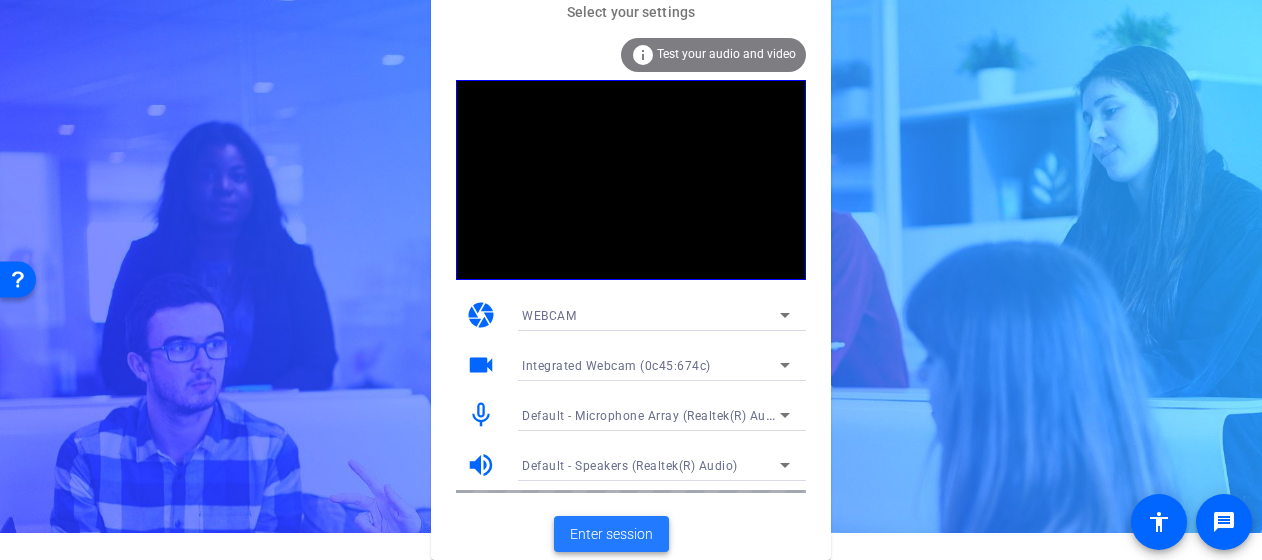 click on "Enter session" 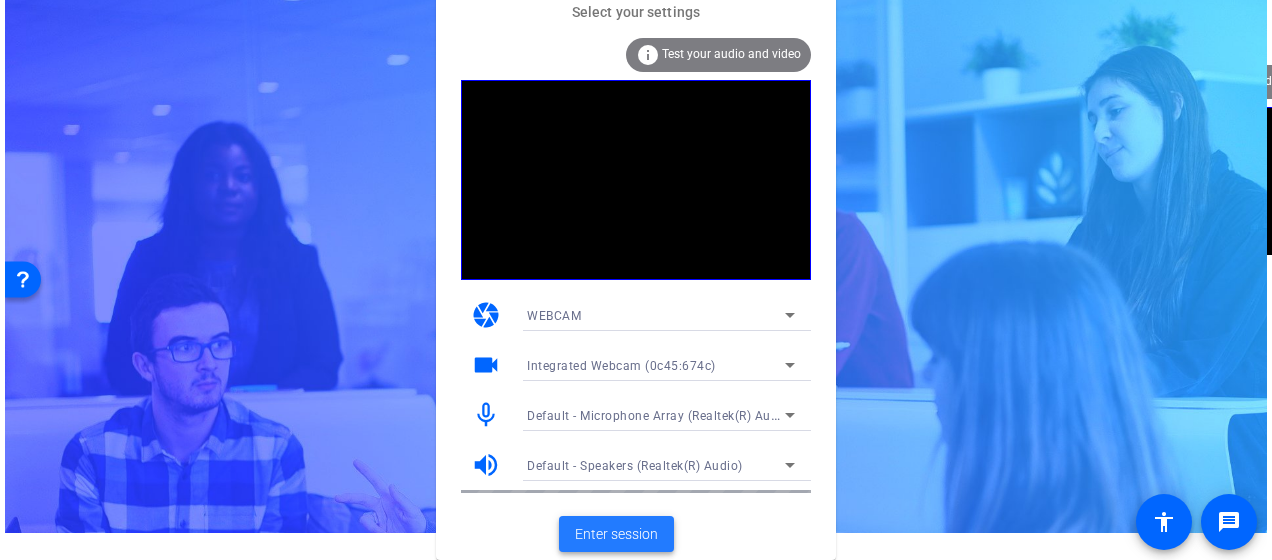 scroll, scrollTop: 0, scrollLeft: 0, axis: both 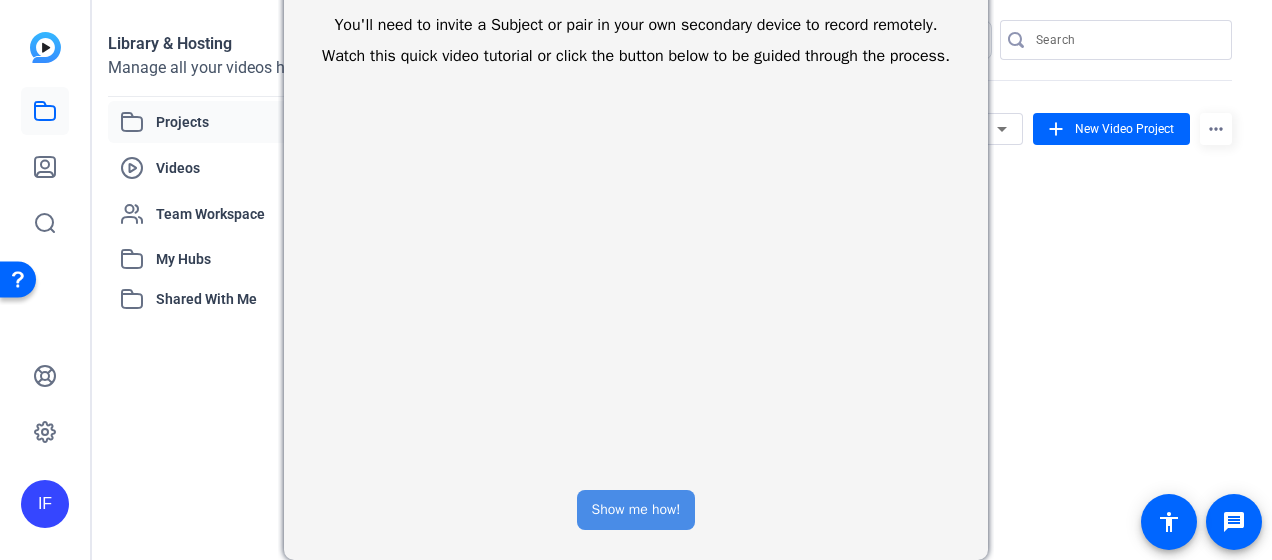 click on "Show me how!" at bounding box center (636, 510) 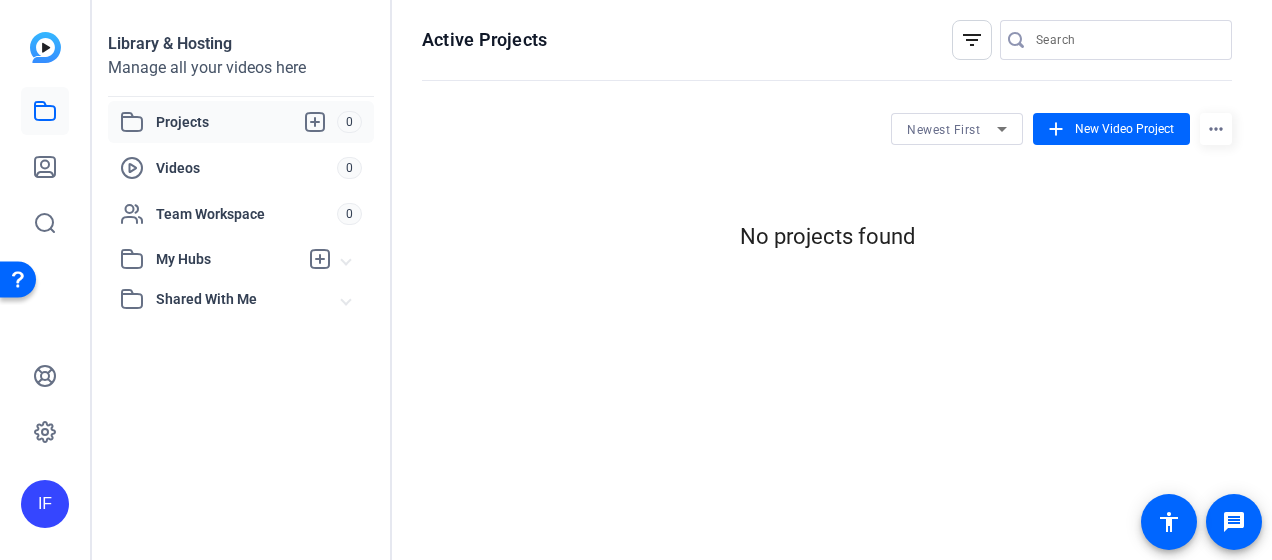 scroll, scrollTop: 79, scrollLeft: 0, axis: vertical 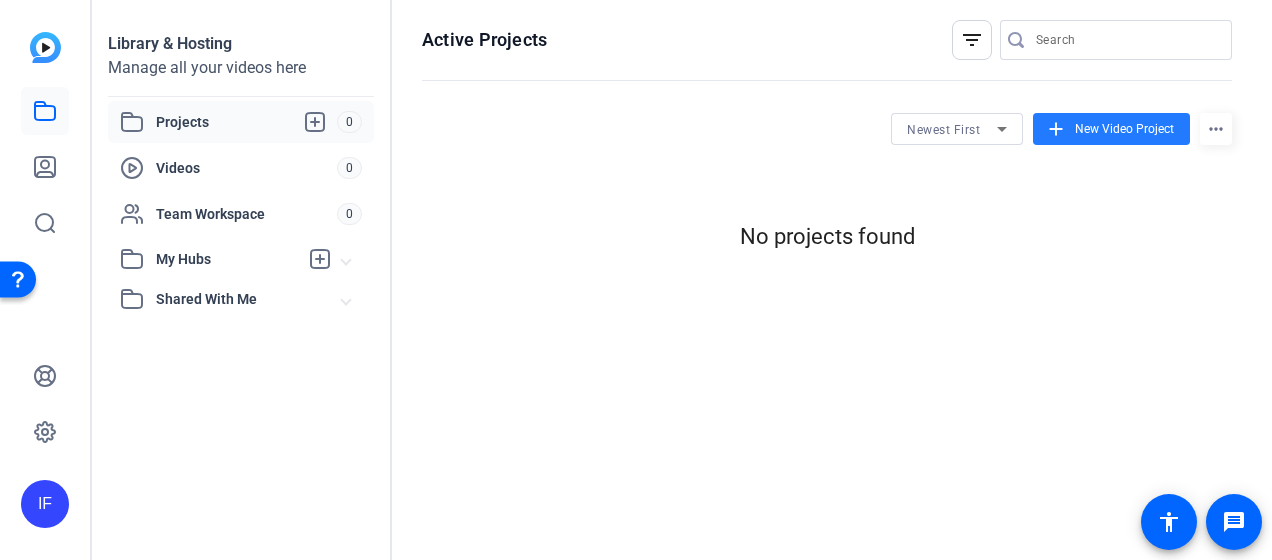 click on "New Video Project" 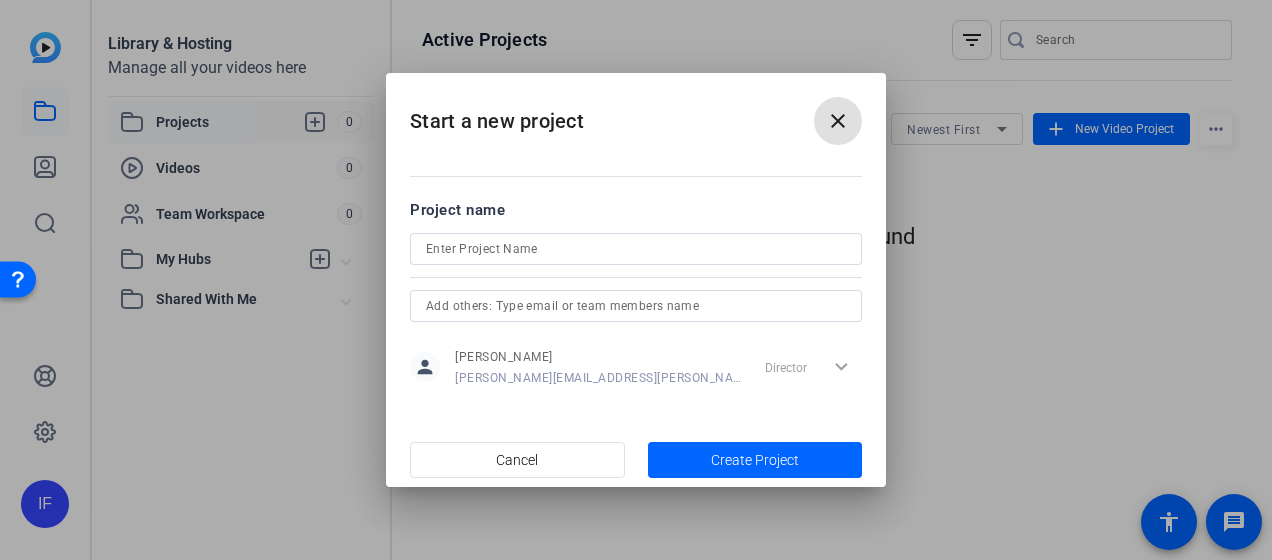 click at bounding box center (636, 249) 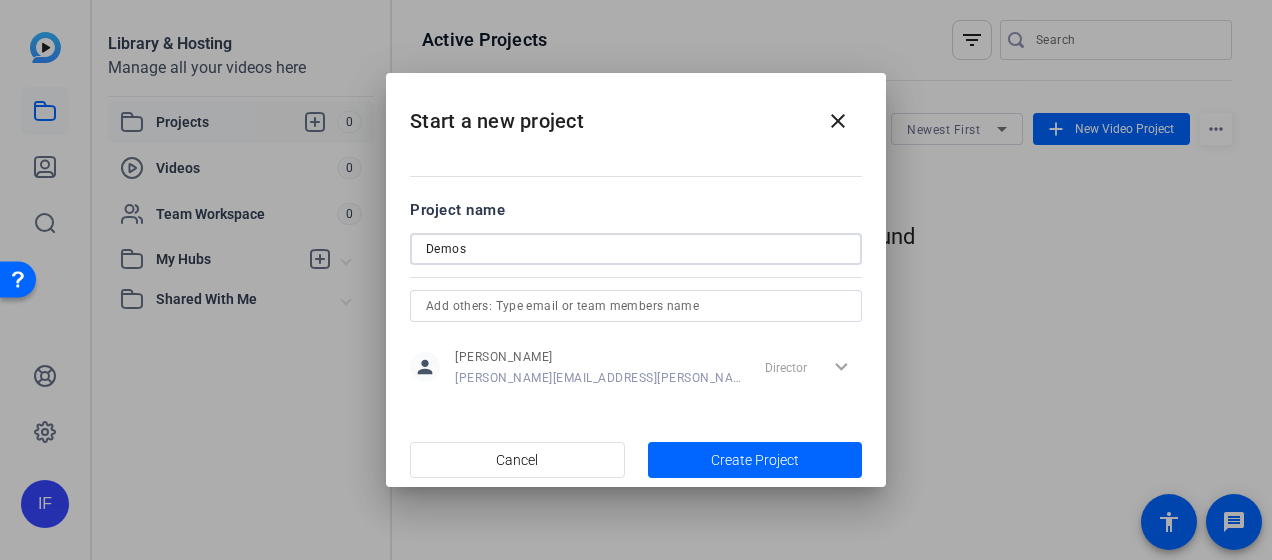 type on "Demos" 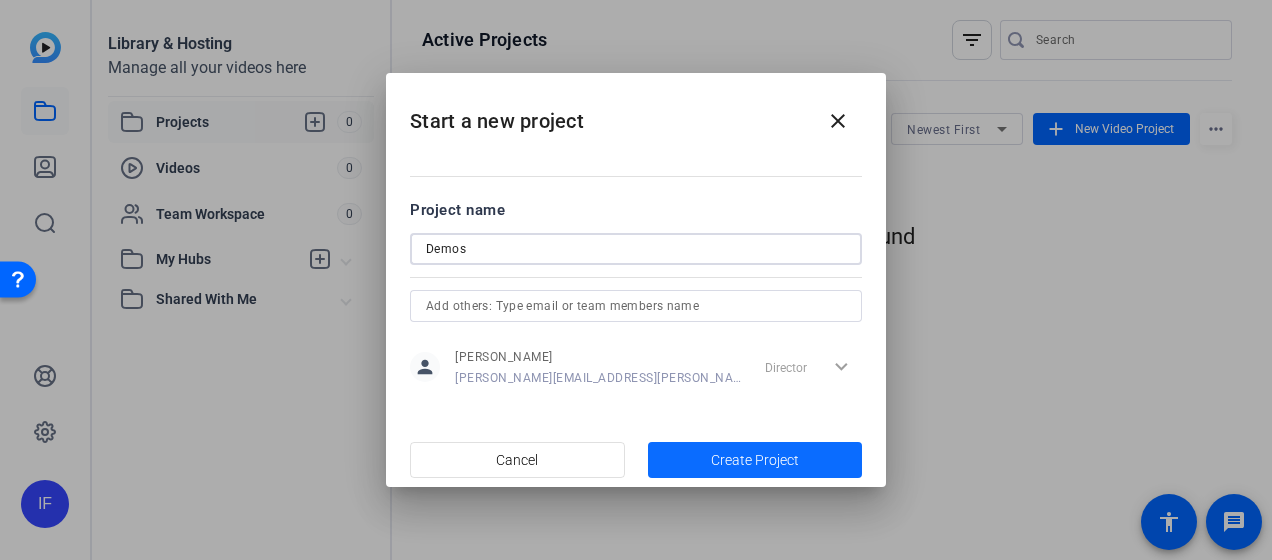 click 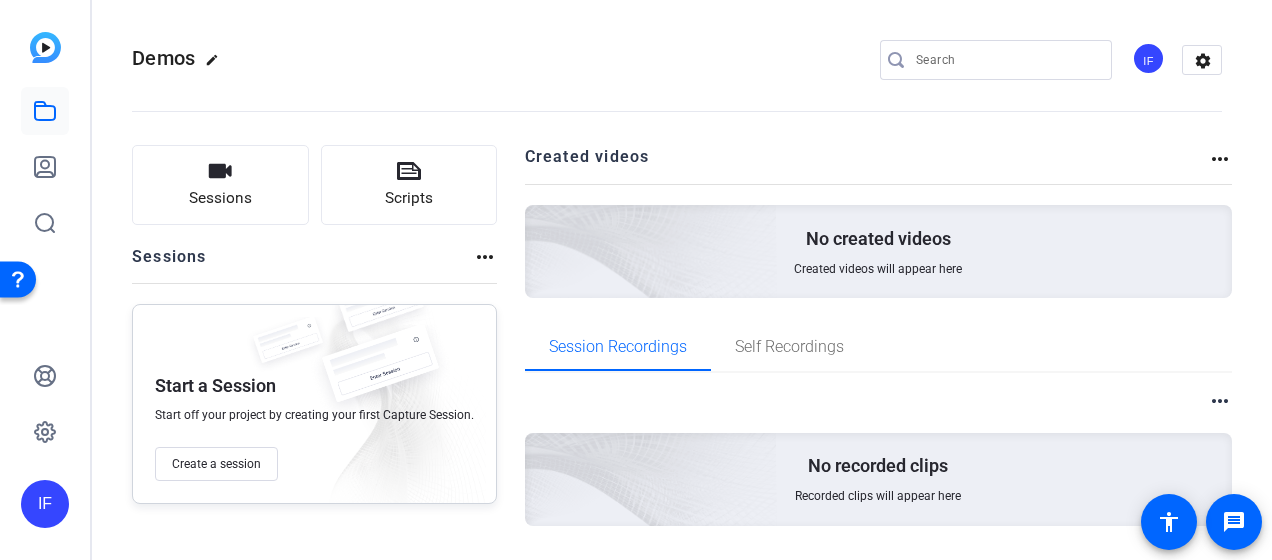 scroll, scrollTop: 54, scrollLeft: 0, axis: vertical 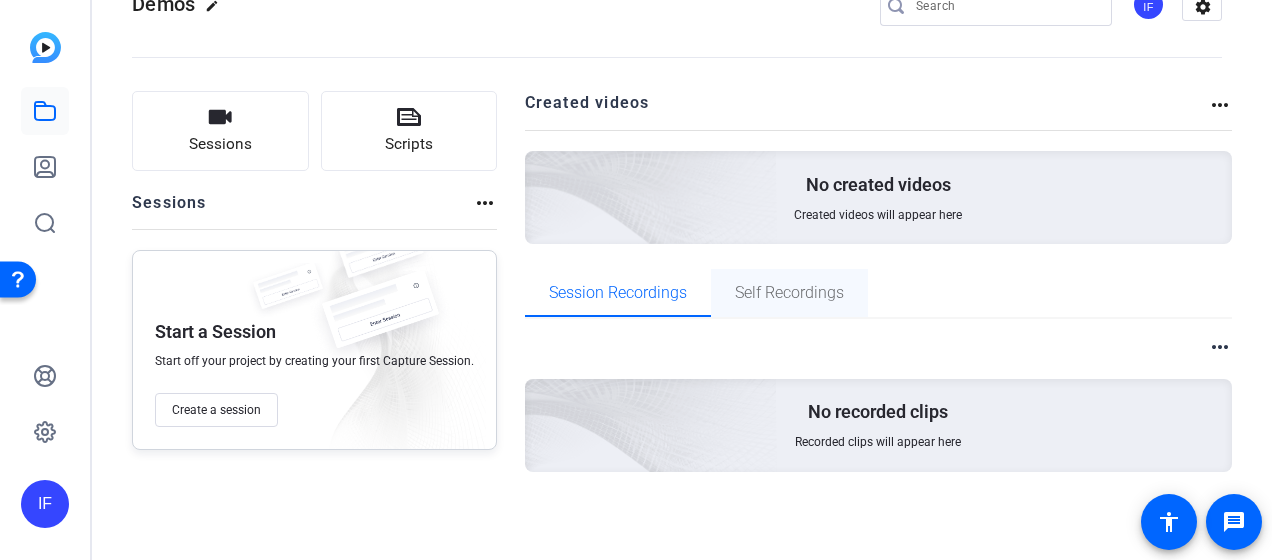 click on "Self Recordings" at bounding box center [789, 293] 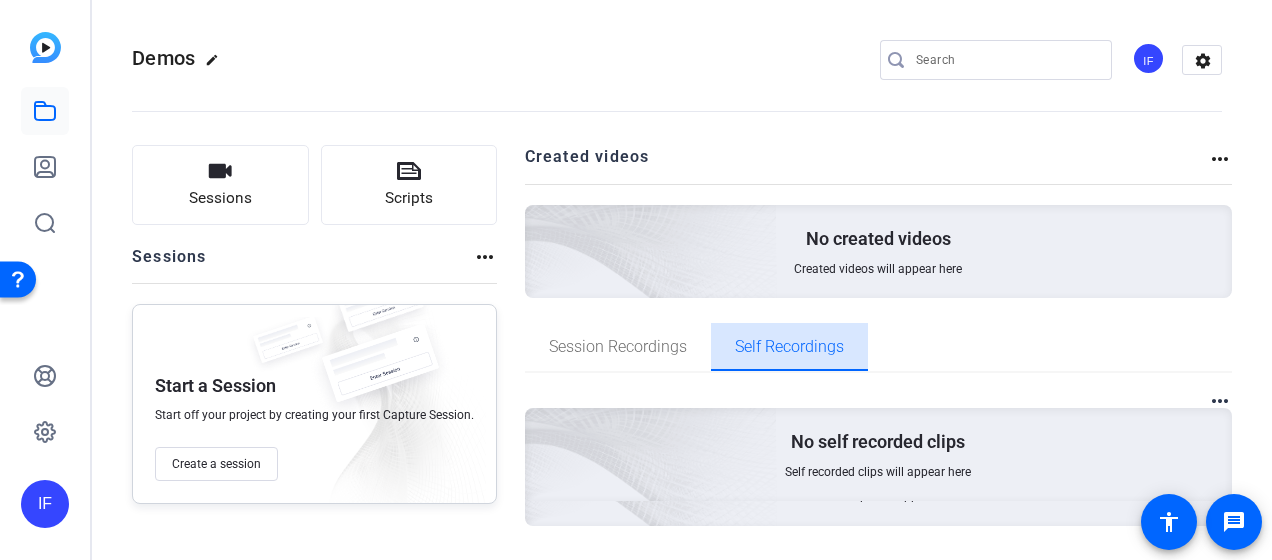 scroll, scrollTop: 0, scrollLeft: 0, axis: both 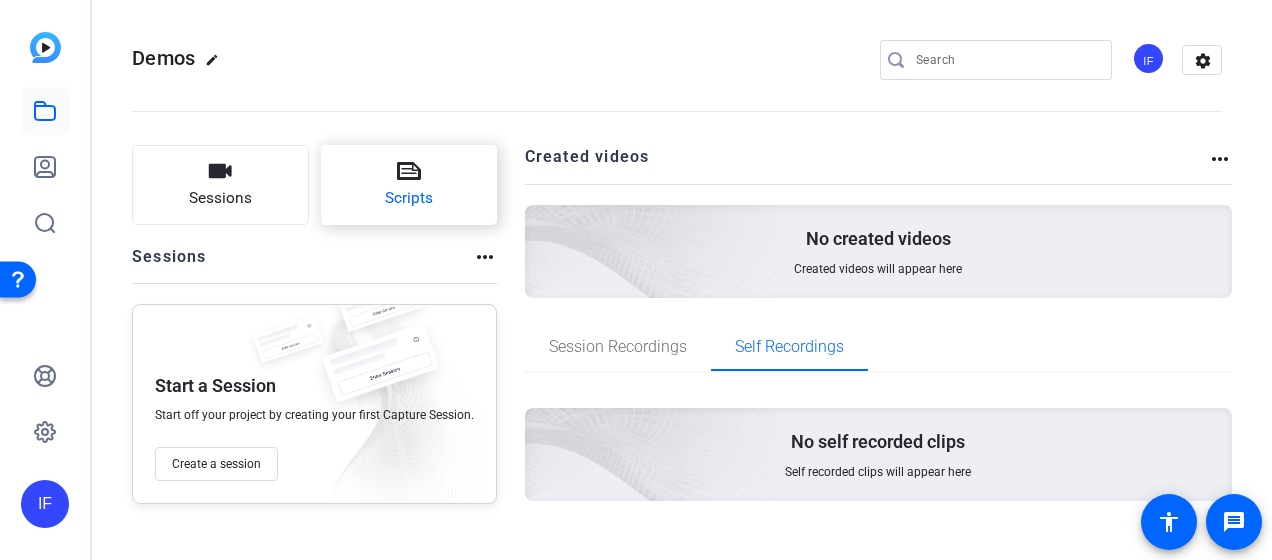 click on "Scripts" 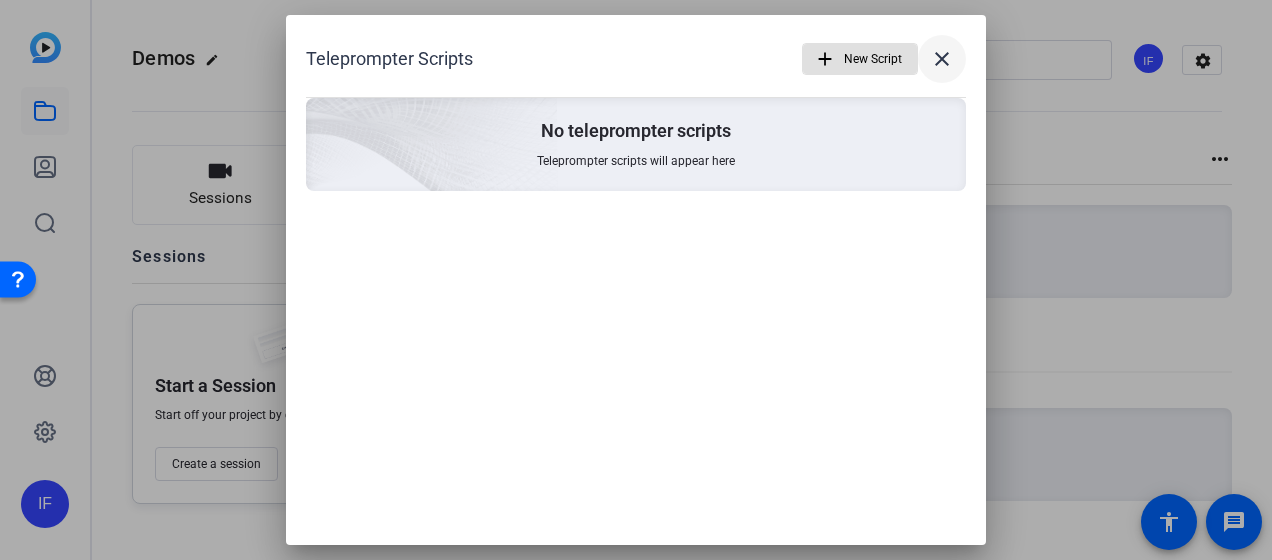 click on "close" at bounding box center [942, 59] 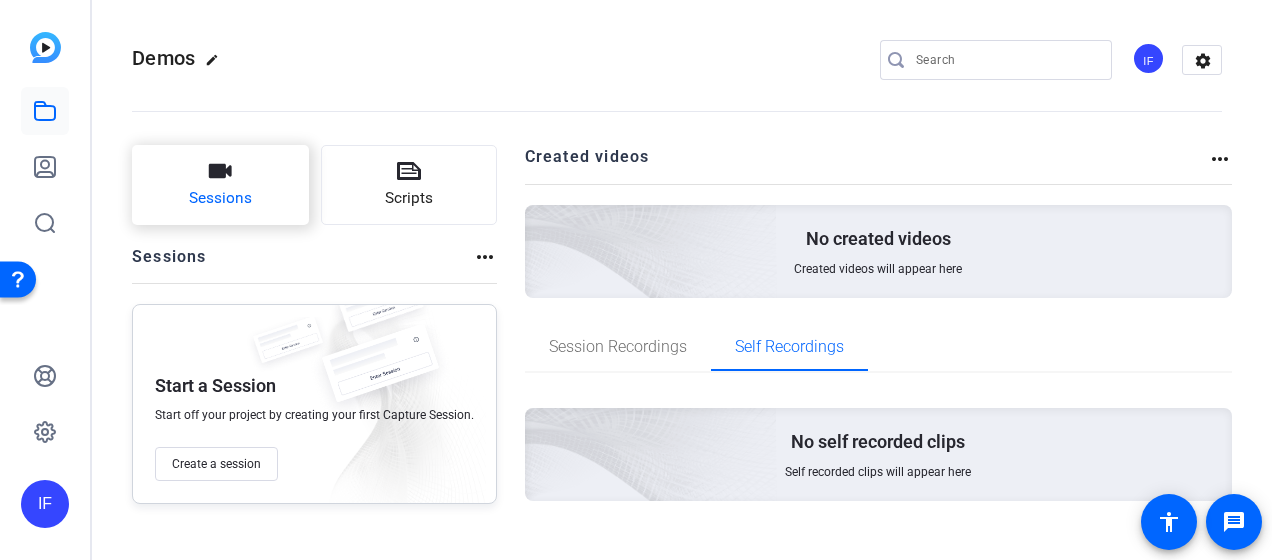 click 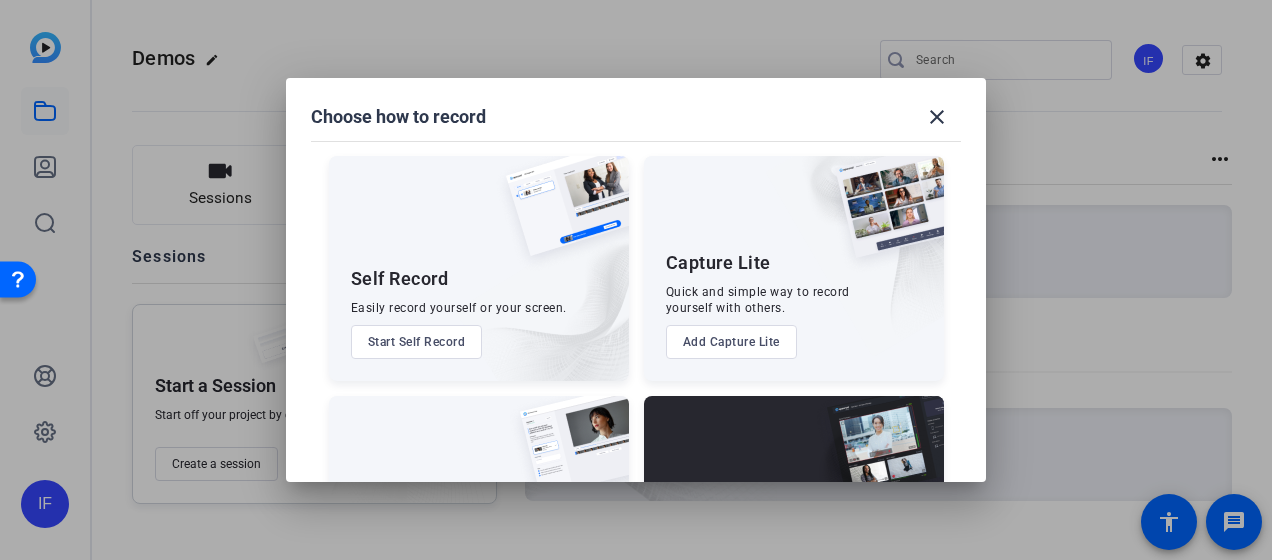 scroll, scrollTop: 161, scrollLeft: 0, axis: vertical 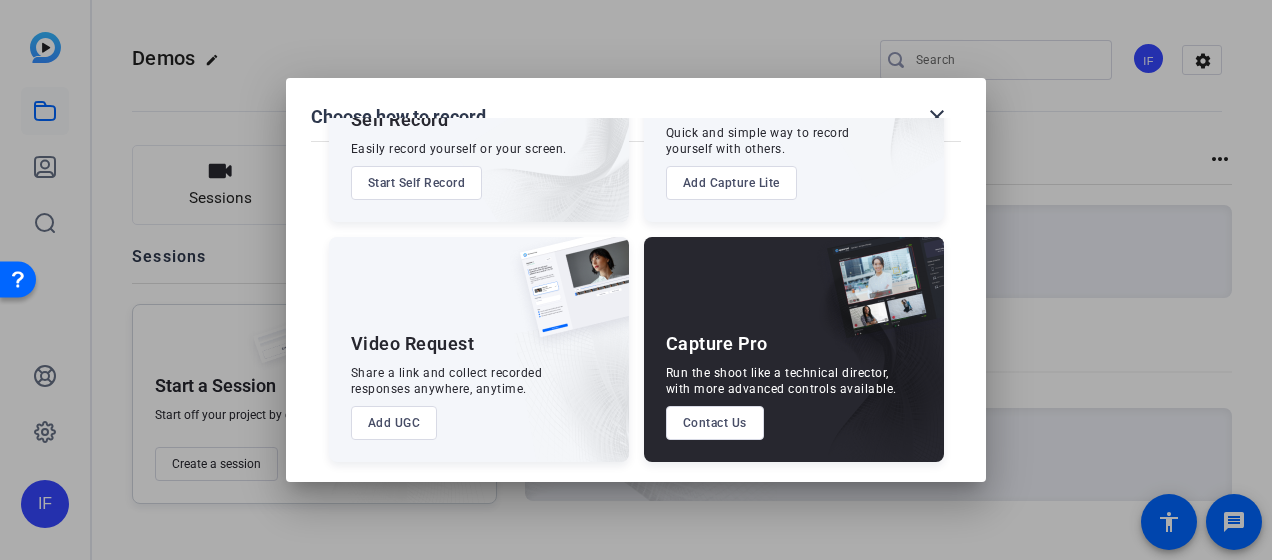 click on "Start Self Record" at bounding box center [417, 183] 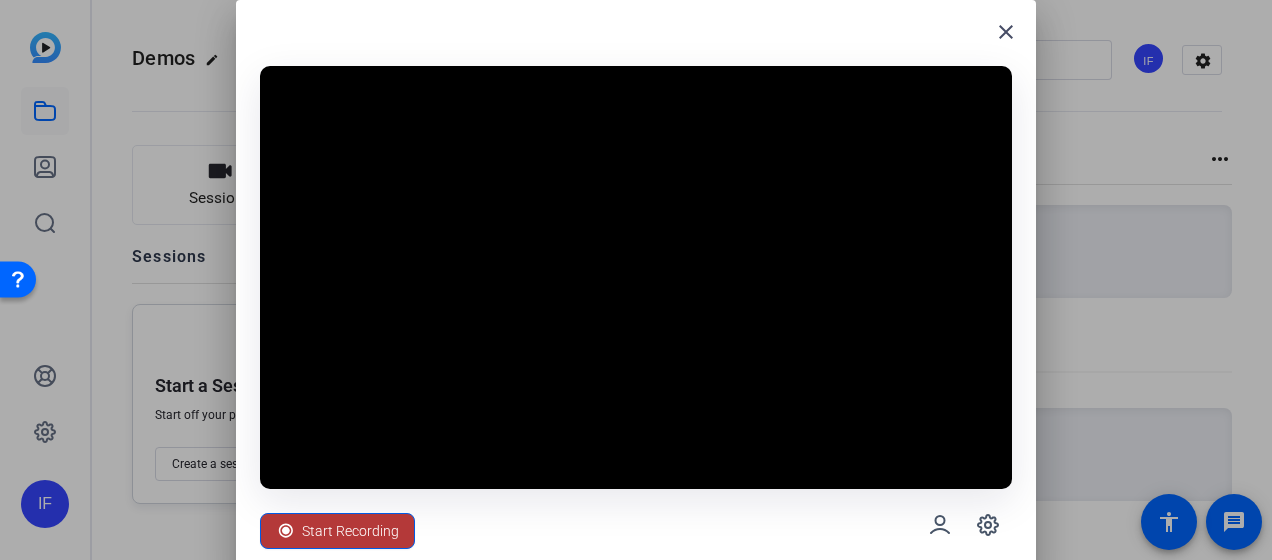 click on "Start Recording" at bounding box center [350, 531] 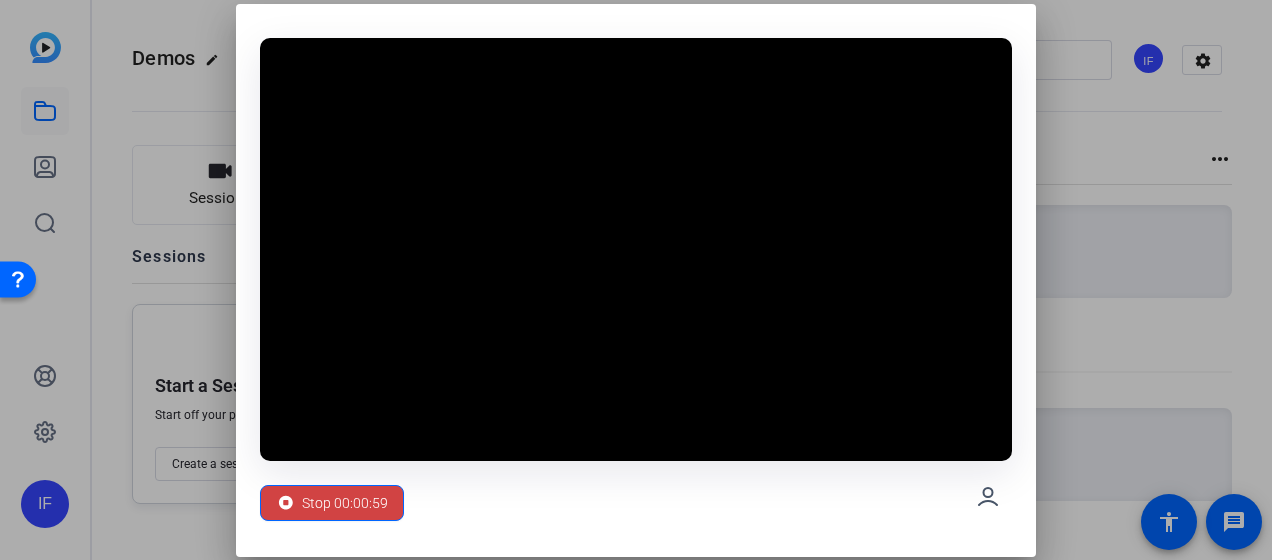 click on "Stop 00:00:59" at bounding box center [636, 497] 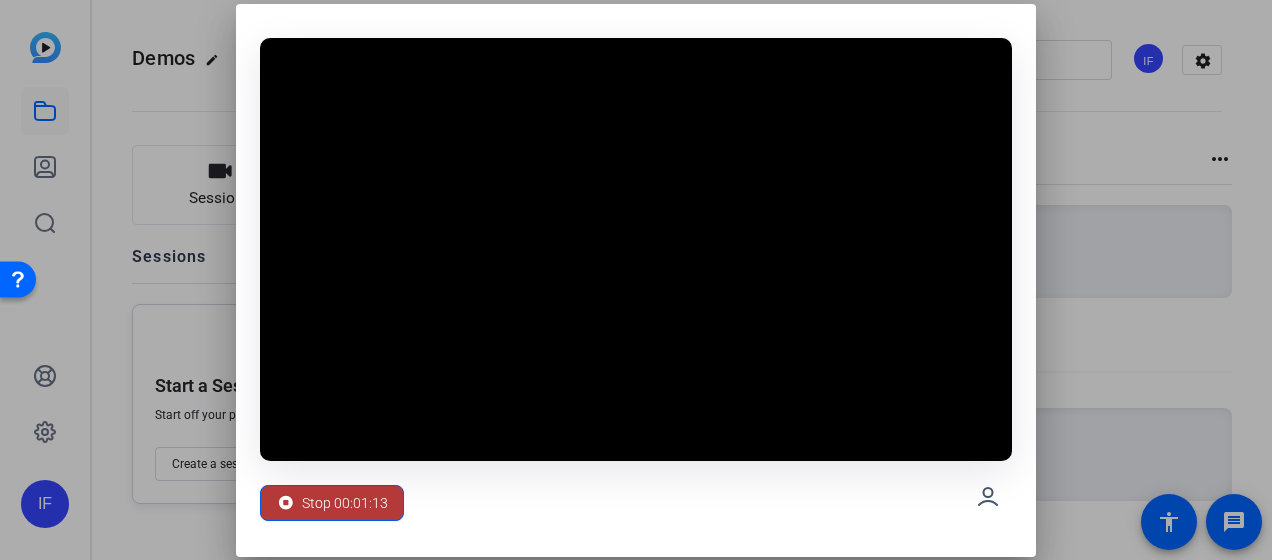 click on "Stop 00:01:13" at bounding box center [345, 503] 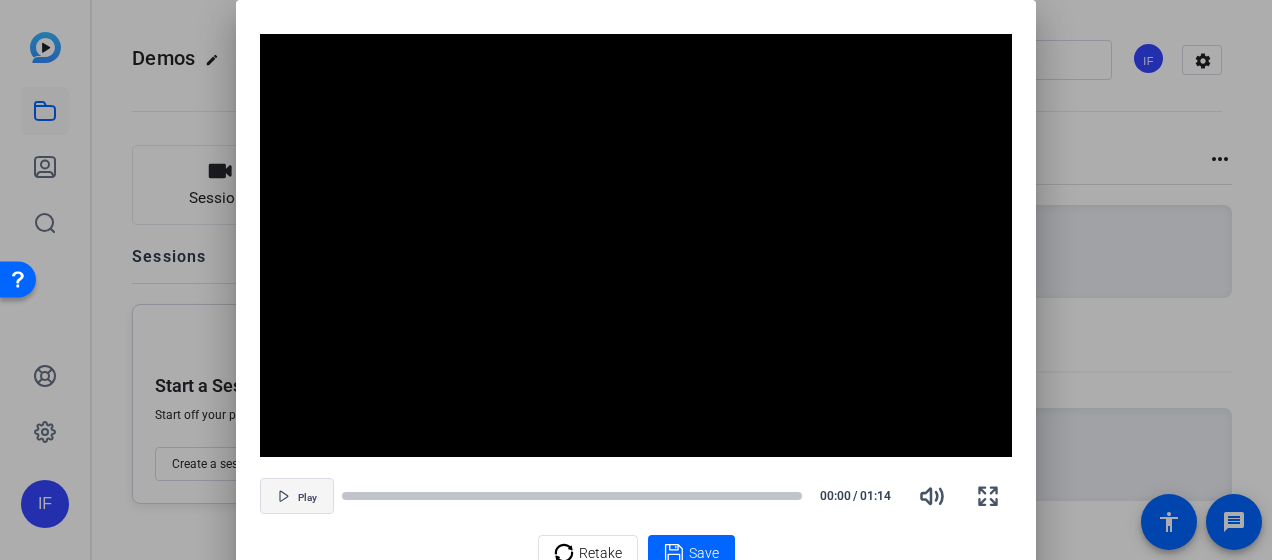click on "Play" at bounding box center [307, 498] 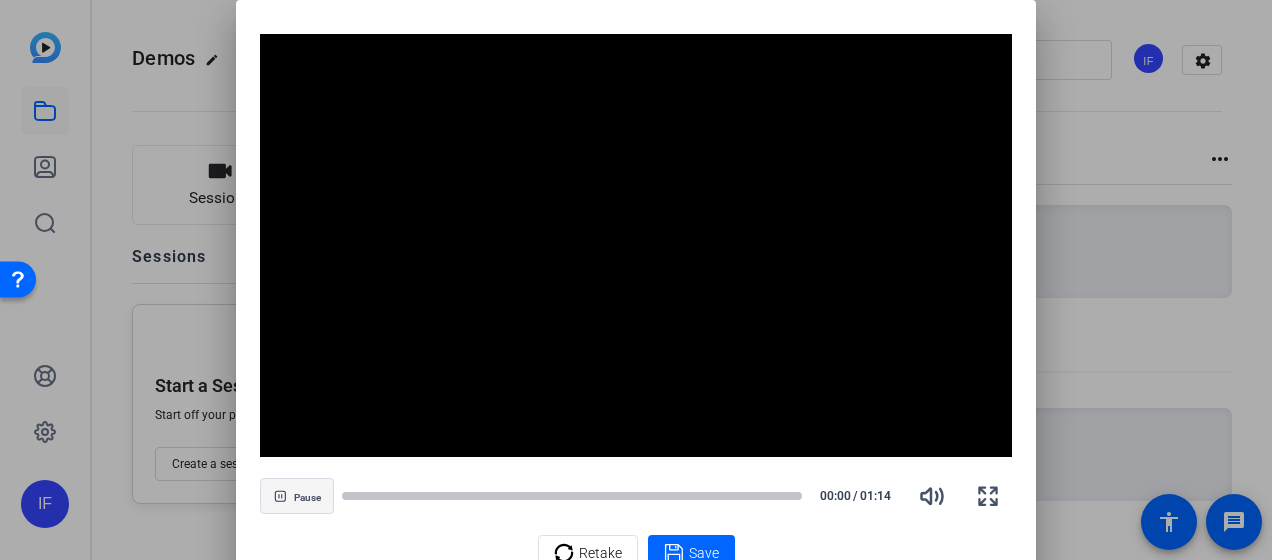 type 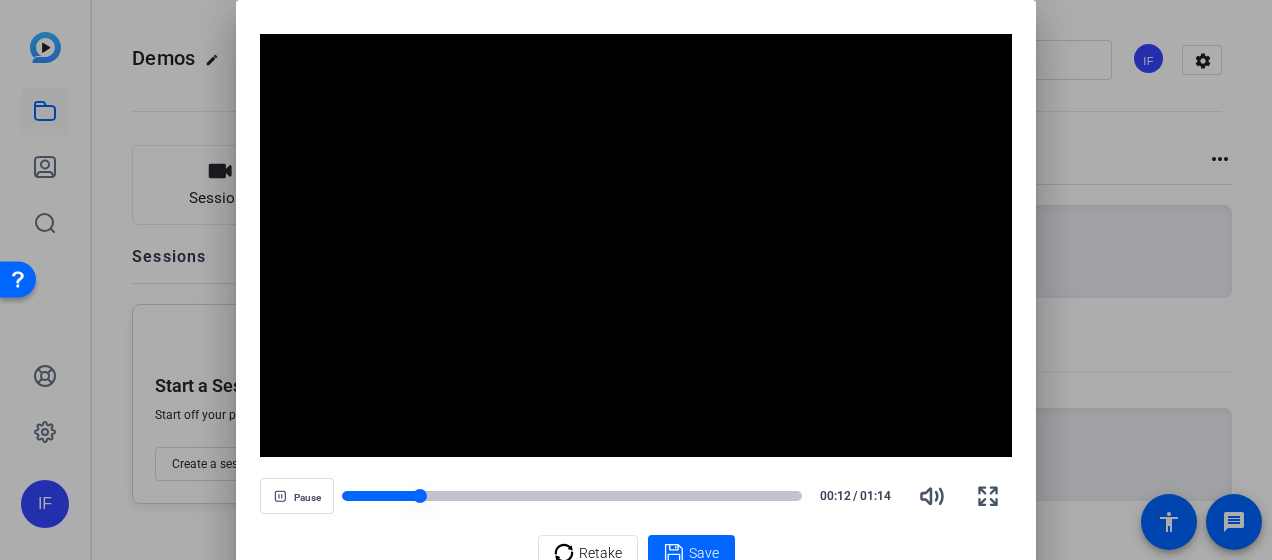 click at bounding box center (572, 496) 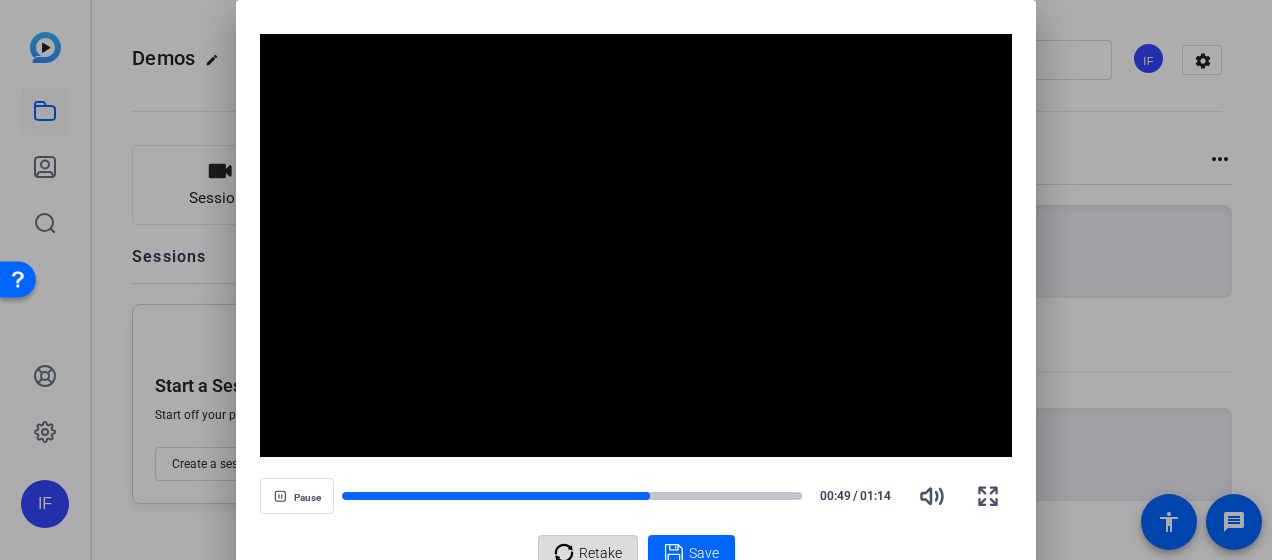 click on "Retake" at bounding box center [600, 553] 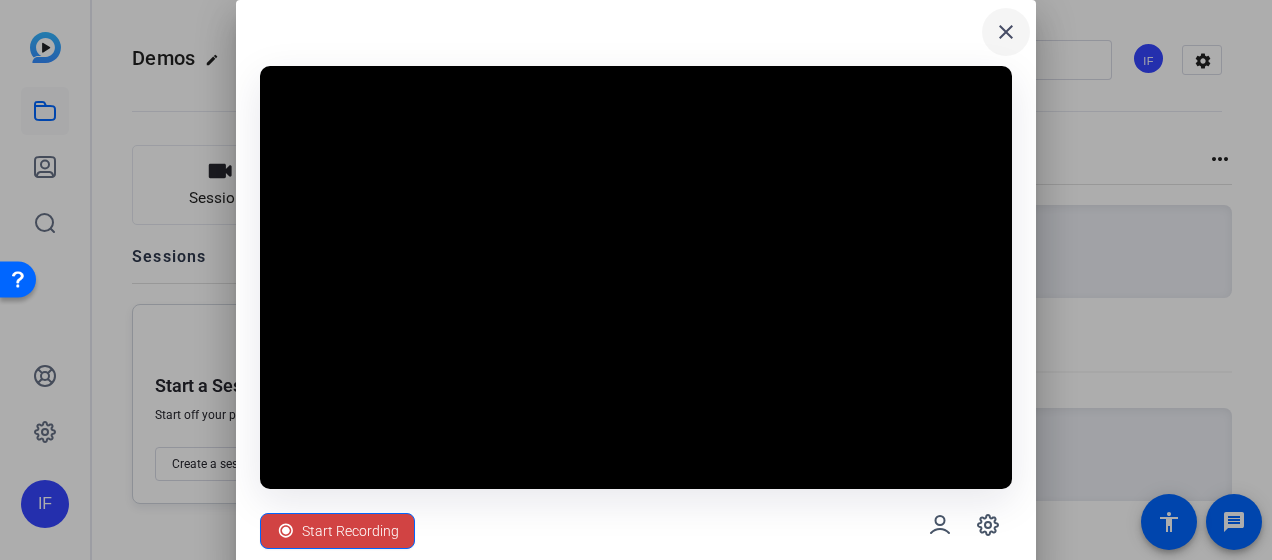 click on "close" at bounding box center [1006, 32] 